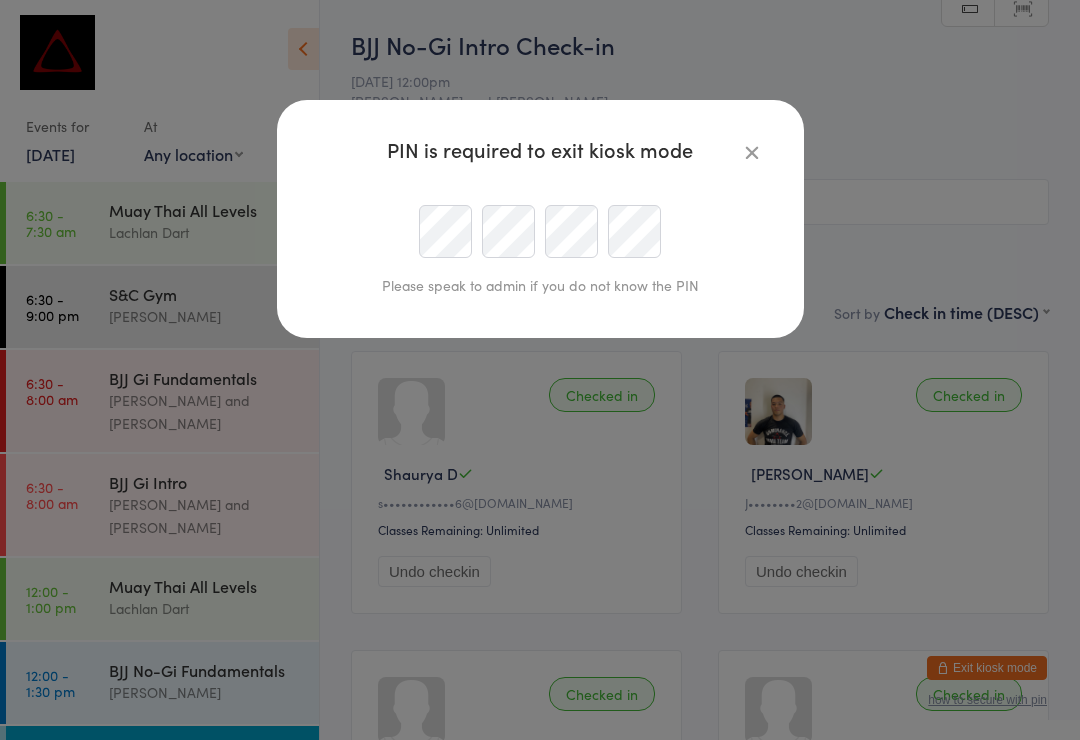 scroll, scrollTop: 191, scrollLeft: 0, axis: vertical 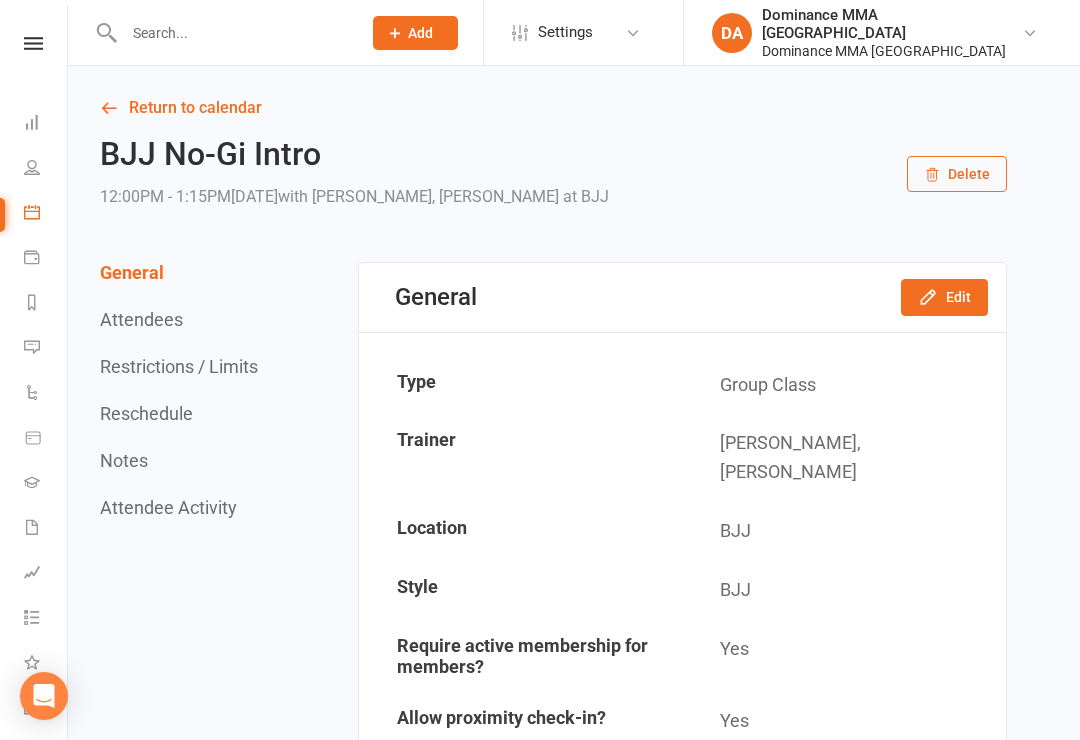 click at bounding box center [232, 33] 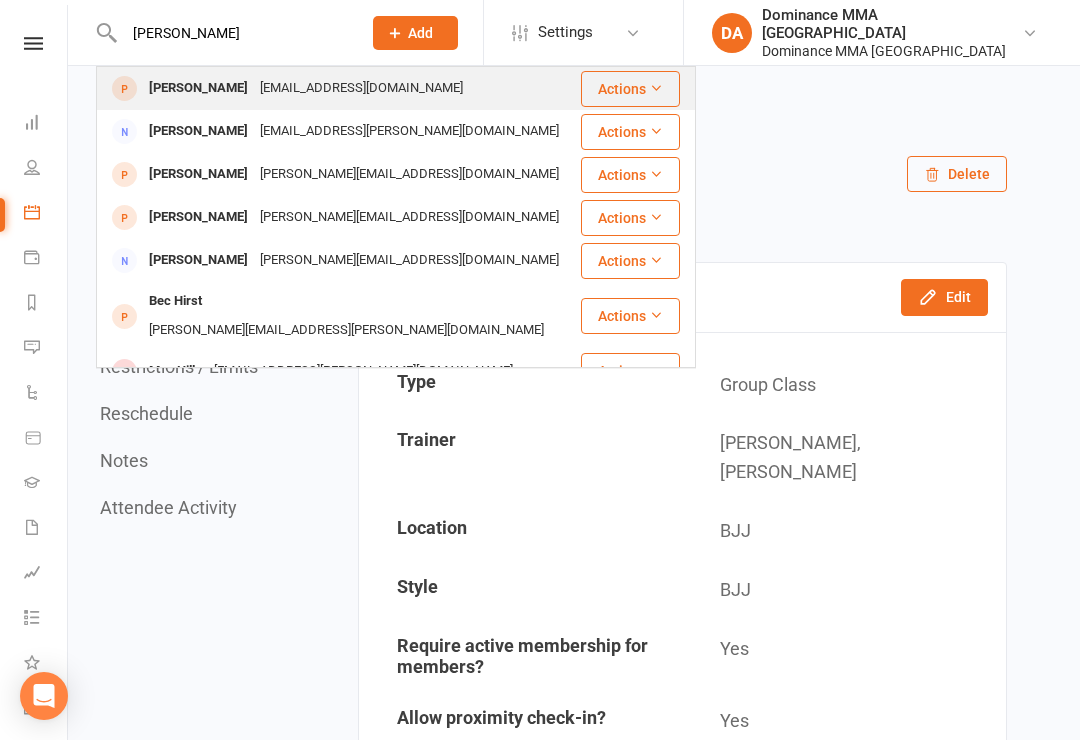 type on "Rebecca cotte" 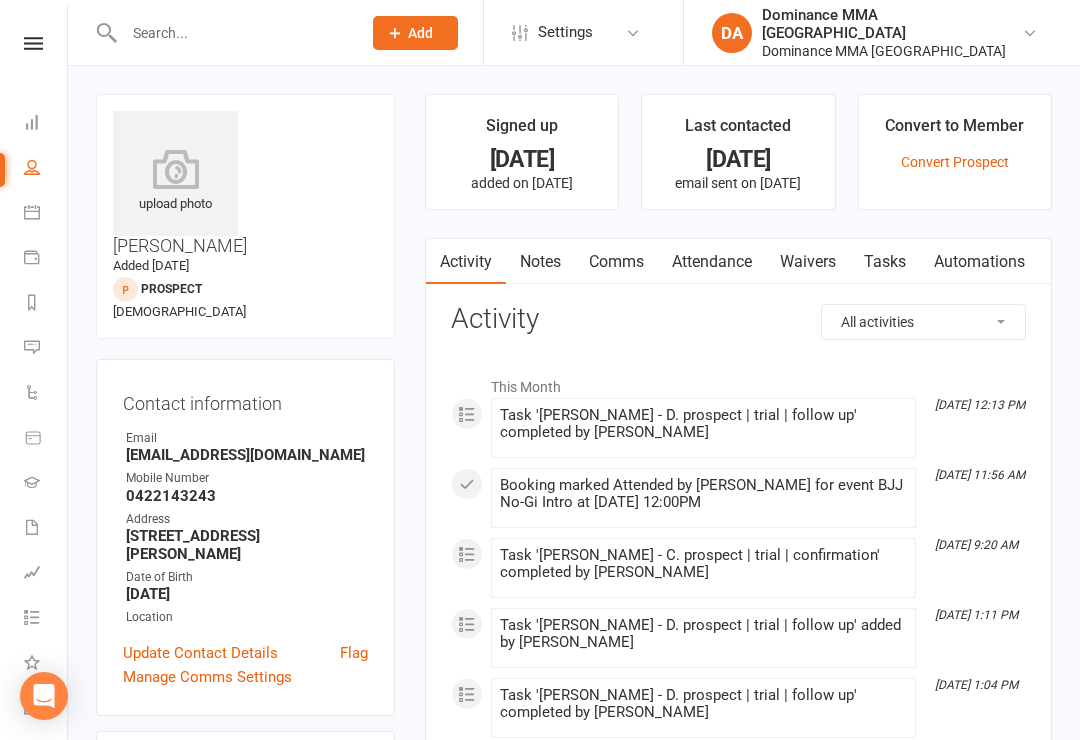 click on "Waivers" at bounding box center (808, 262) 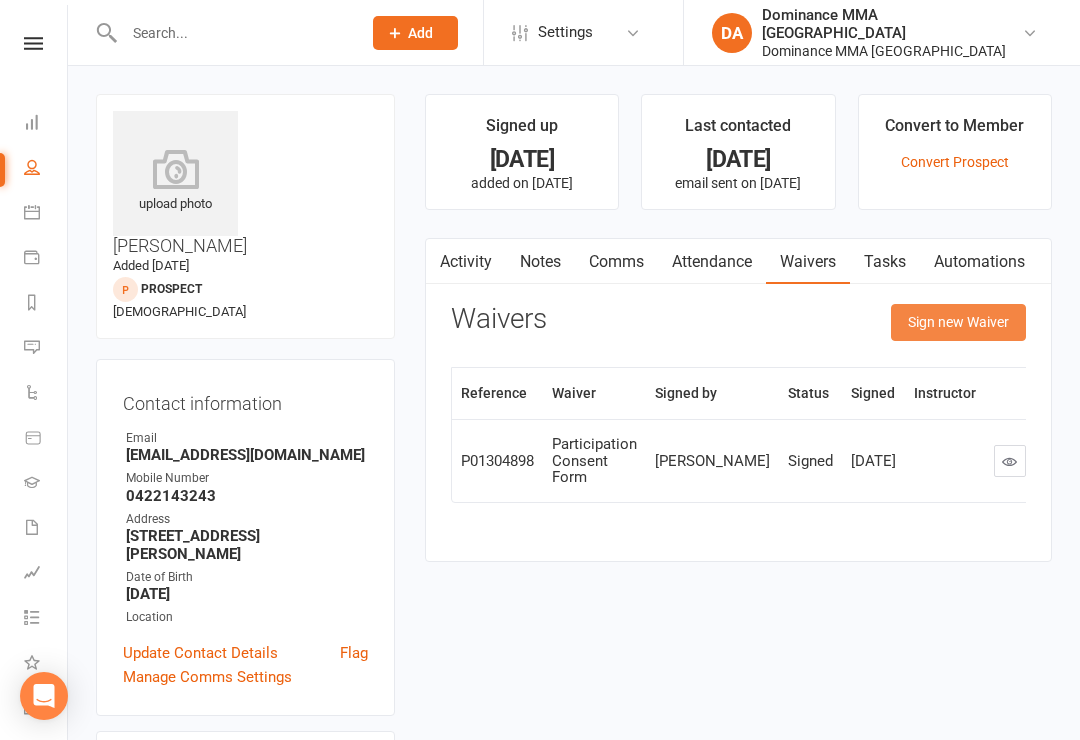 click on "Sign new Waiver" at bounding box center [958, 322] 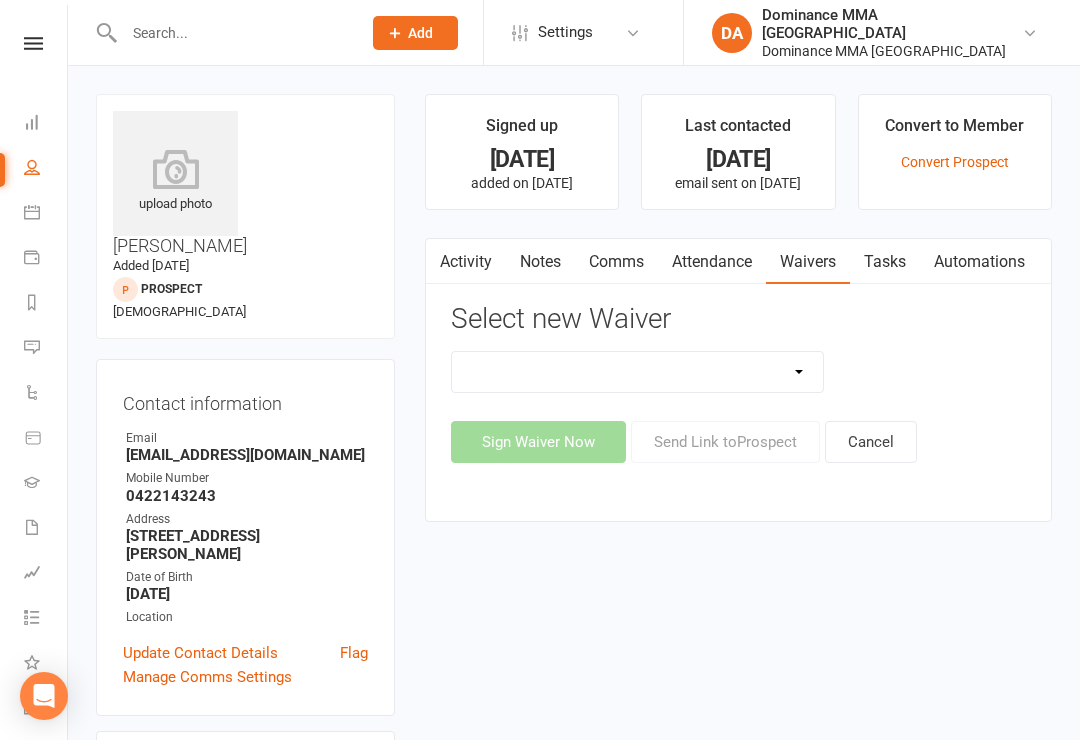 click on "Member | Cancellation | Adults Member | Injury Report Form (FOH staff use only) Member | Suspension | Adults New Member Agreement Form | Adults Paid in Full | 10% New Member Agreement Form | Adults Paid in Full | F.I.F.O 1/2 Time New Member Agreement Form | Foundation S&C Paid in Full | 10% New Member Agreement Form | Kids/Teens Paid in Full | 10% New Member Sign Up | Adults New Member Sign Up | Adults | 10th Birthday Special New Member Sign Up | Adults | $120 Off Special New Member Sign Up | Adults | Once Per Week New Member Sign Up | Kids/Teens New Member Sign Up | Kids/Teens | 10th Birthday Special New Member Sign Up | Kids/Teens | Once Per Week New Member Sign up | S&C Gym FOUNDATION | 10th Birthday Participation Consent Form Participation Consent Form | S&C Gym Trial Prospect | Injury Report Form (FOH staff use only)" at bounding box center (638, 372) 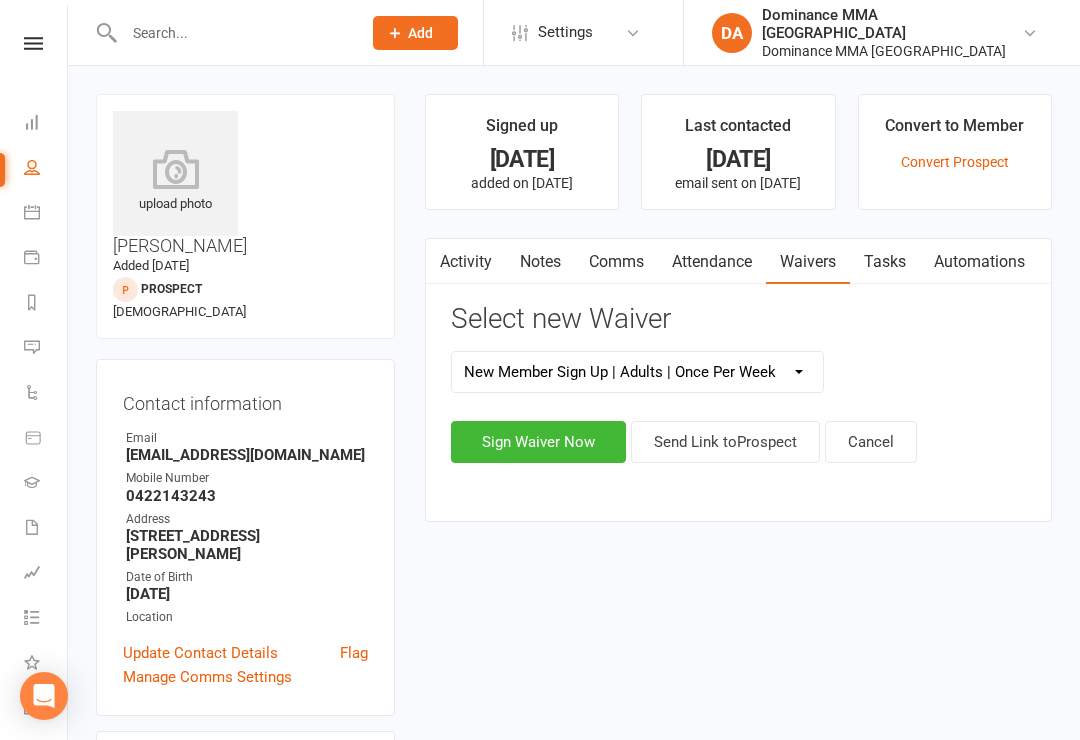 click on "Activity Notes Comms Attendance Waivers Tasks Automations
Select new Waiver Member | Cancellation | Adults Member | Injury Report Form (FOH staff use only) Member | Suspension | Adults New Member Agreement Form | Adults Paid in Full | 10% New Member Agreement Form | Adults Paid in Full | F.I.F.O 1/2 Time New Member Agreement Form | Foundation S&C Paid in Full | 10% New Member Agreement Form | Kids/Teens Paid in Full | 10% New Member Sign Up | Adults New Member Sign Up | Adults | 10th Birthday Special New Member Sign Up | Adults | $120 Off Special New Member Sign Up | Adults | Once Per Week New Member Sign Up | Kids/Teens New Member Sign Up | Kids/Teens | 10th Birthday Special New Member Sign Up | Kids/Teens | Once Per Week New Member Sign up | S&C Gym FOUNDATION | 10th Birthday Participation Consent Form Participation Consent Form | S&C Gym Trial Prospect | Injury Report Form (FOH staff use only) Sign Waiver Now Send Link to  Prospect Cancel Waivers Sign new Waiver Reference Waiver Signed by Status Signed" at bounding box center [738, 380] 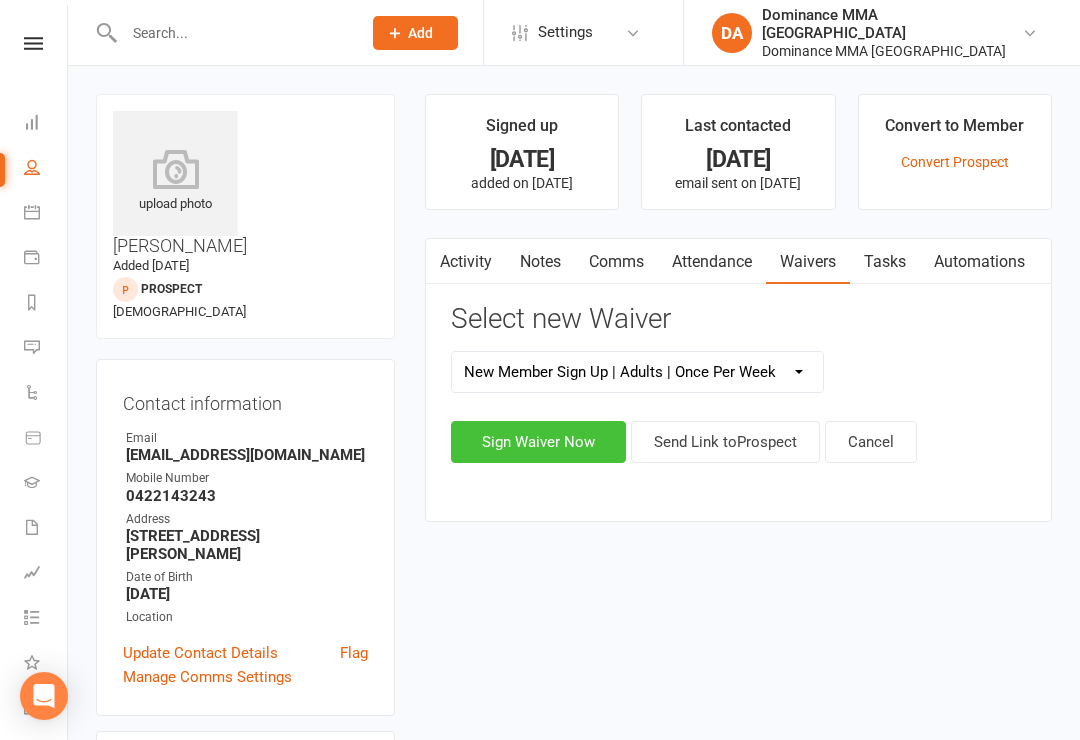 click on "Sign Waiver Now" at bounding box center [538, 442] 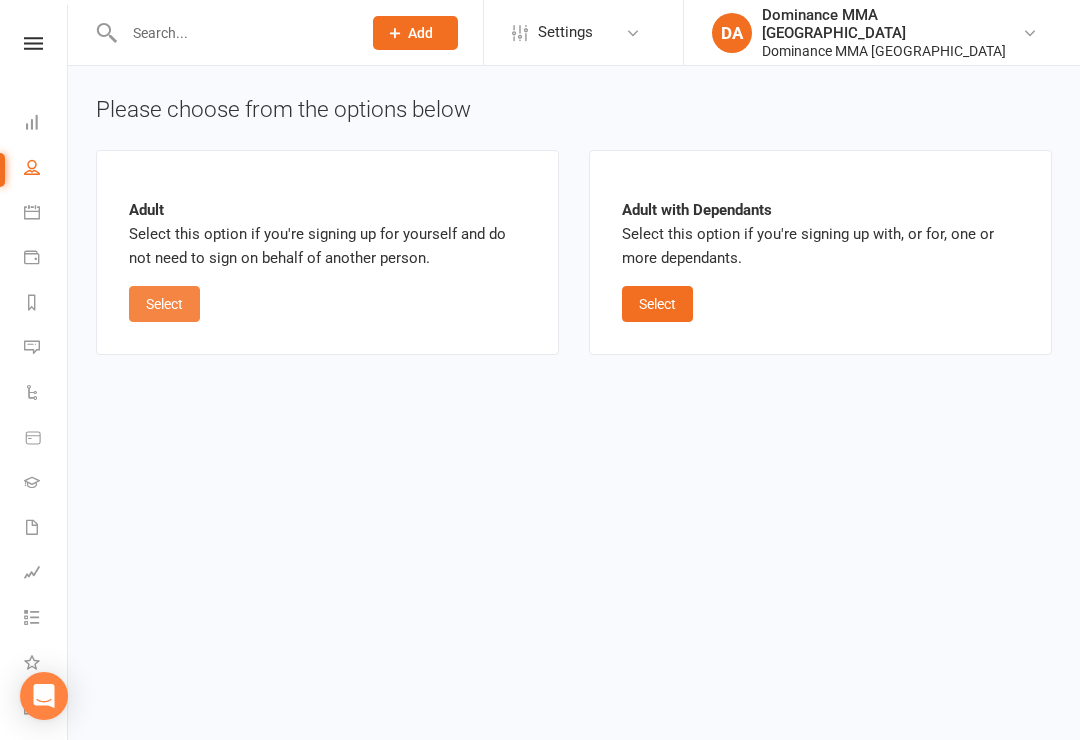 click on "Select" at bounding box center (164, 304) 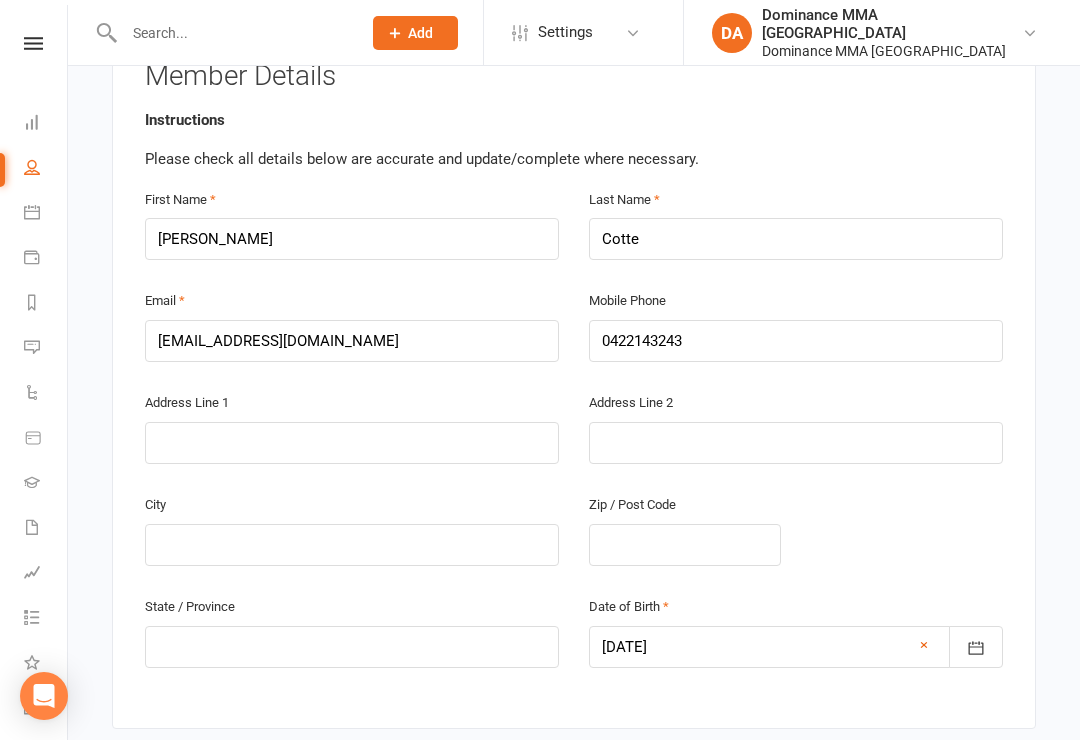 scroll, scrollTop: 398, scrollLeft: 0, axis: vertical 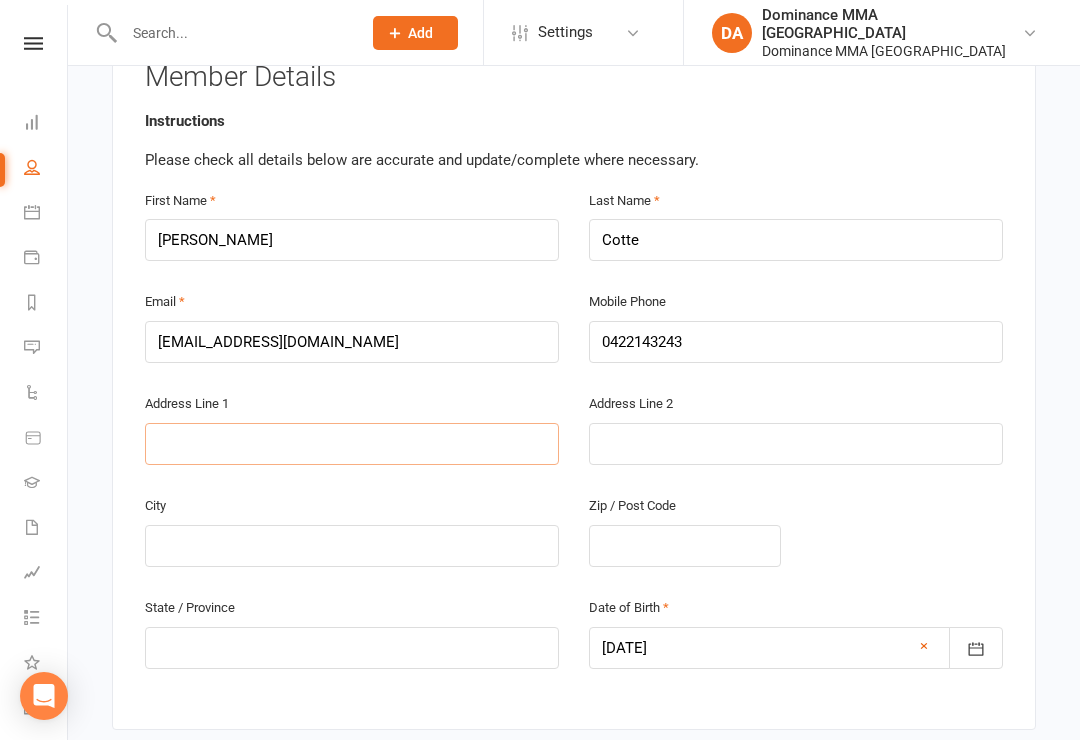 click at bounding box center (352, 444) 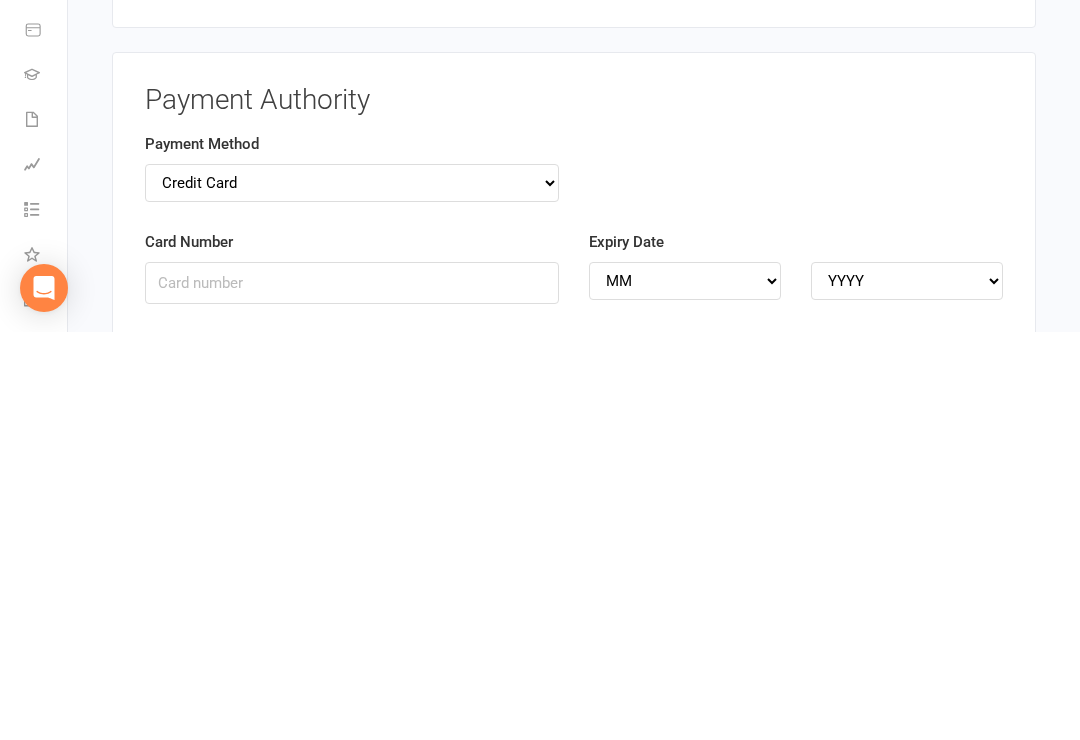 scroll, scrollTop: 1721, scrollLeft: 0, axis: vertical 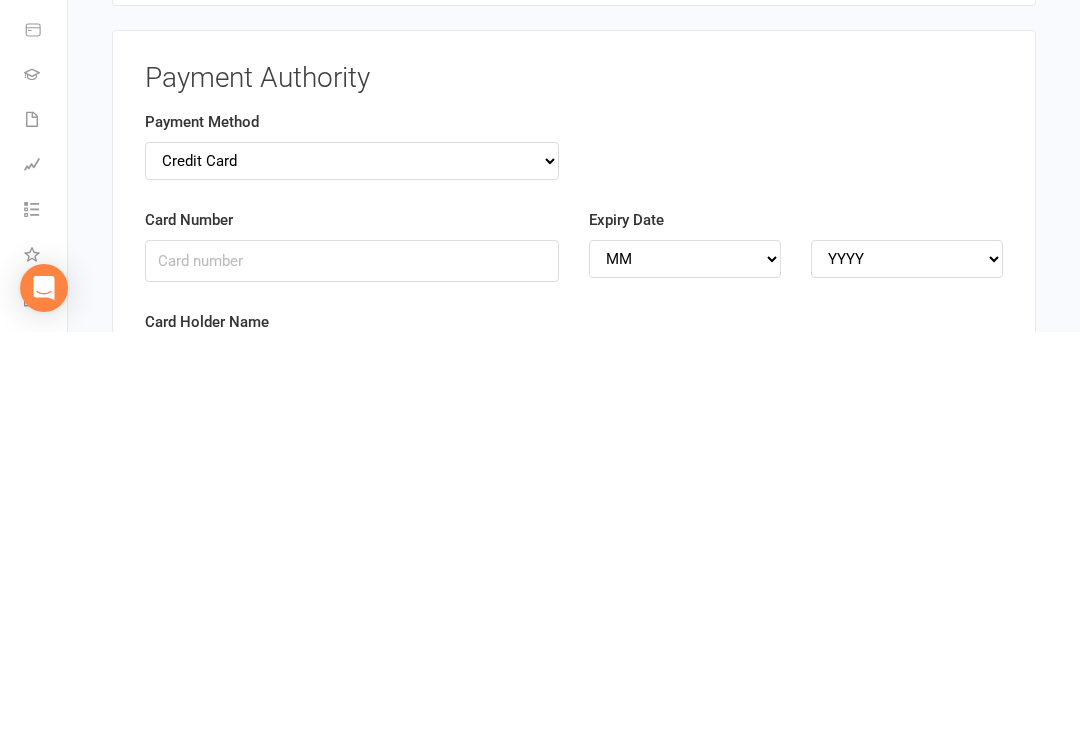 click on "Card Number" at bounding box center (352, 669) 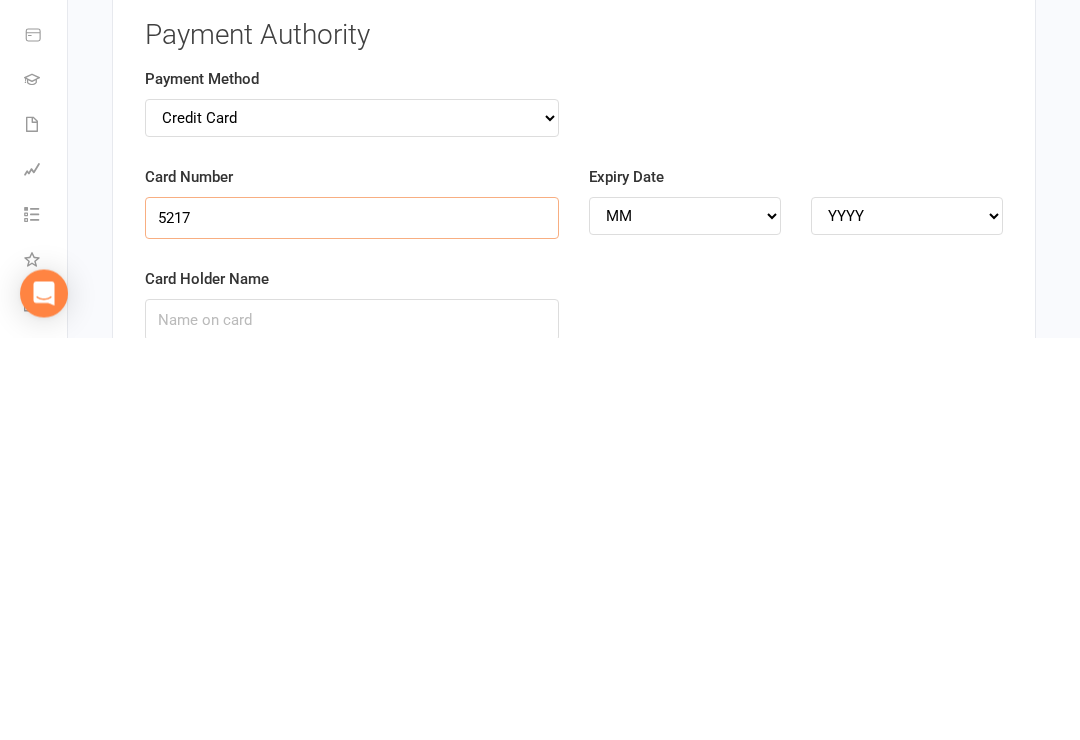 type on "5217" 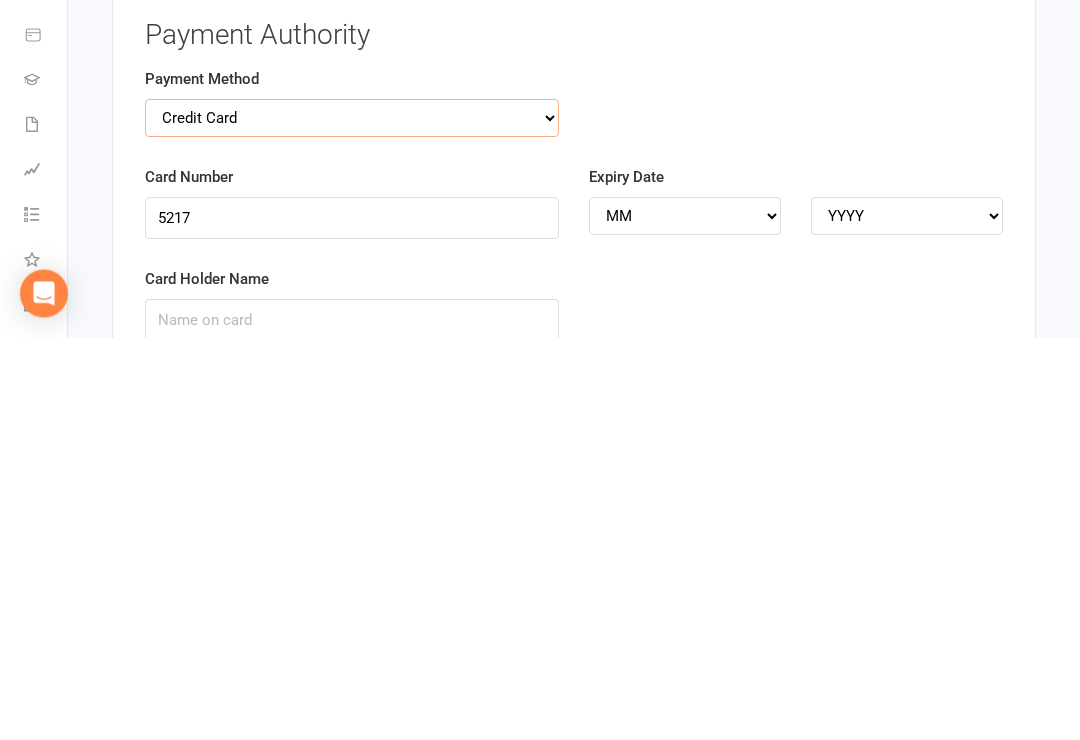 click on "Credit Card Bank Account" at bounding box center [352, 521] 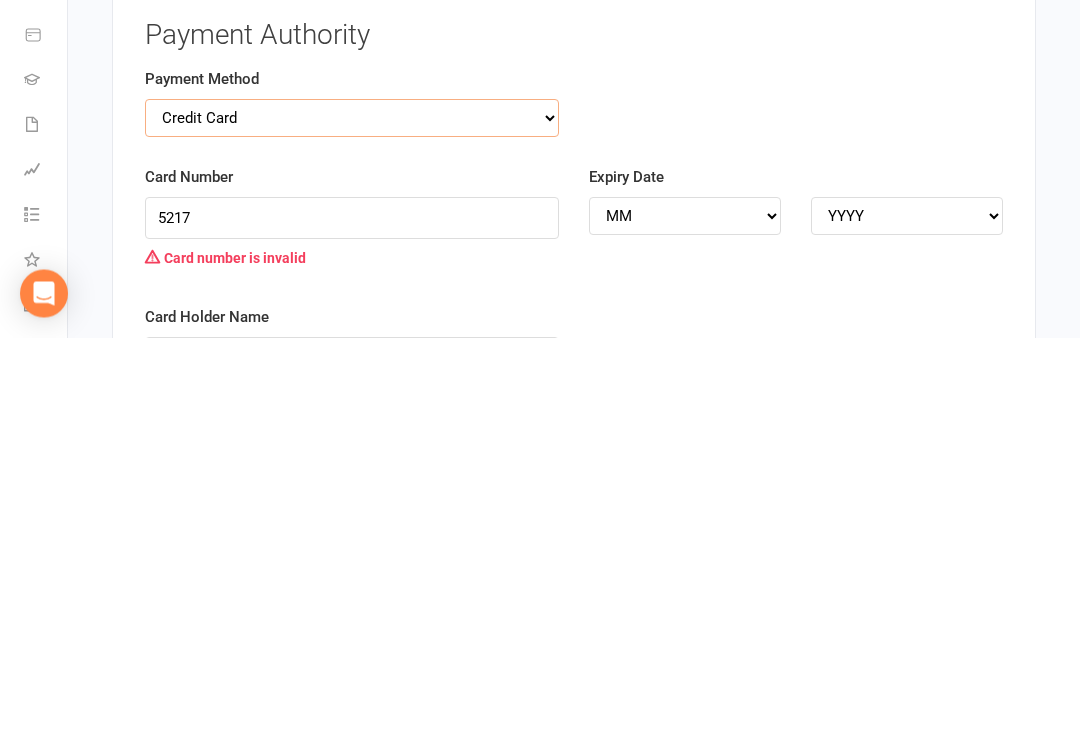 scroll, scrollTop: 2172, scrollLeft: 0, axis: vertical 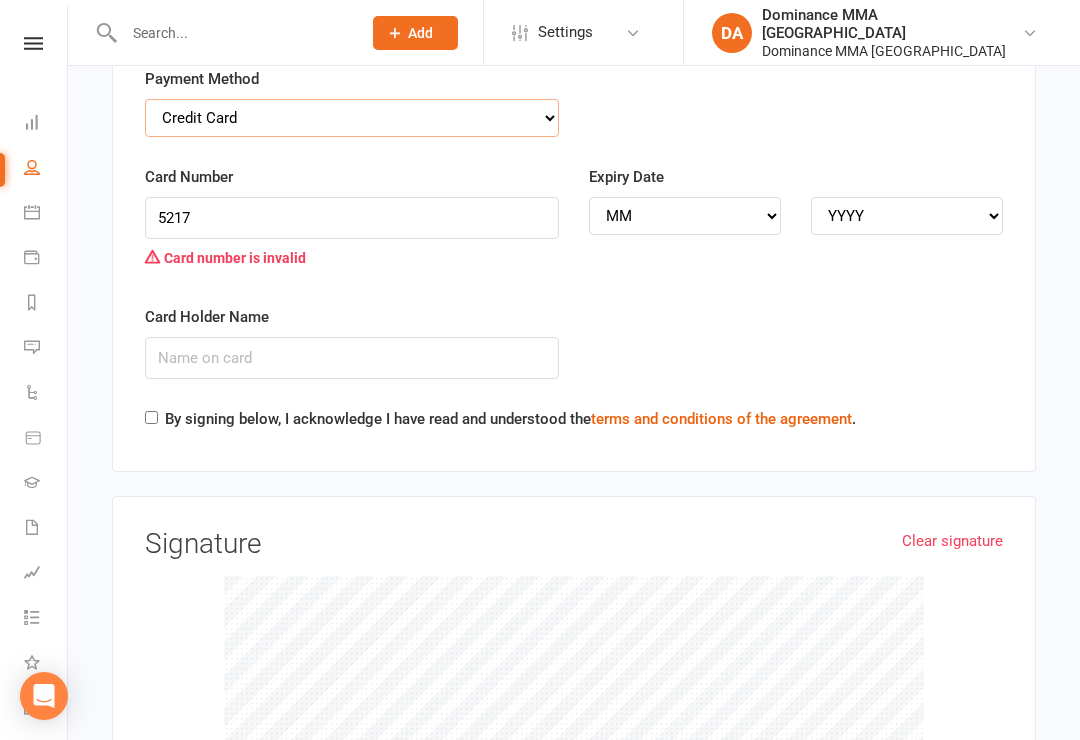select on "bank_account" 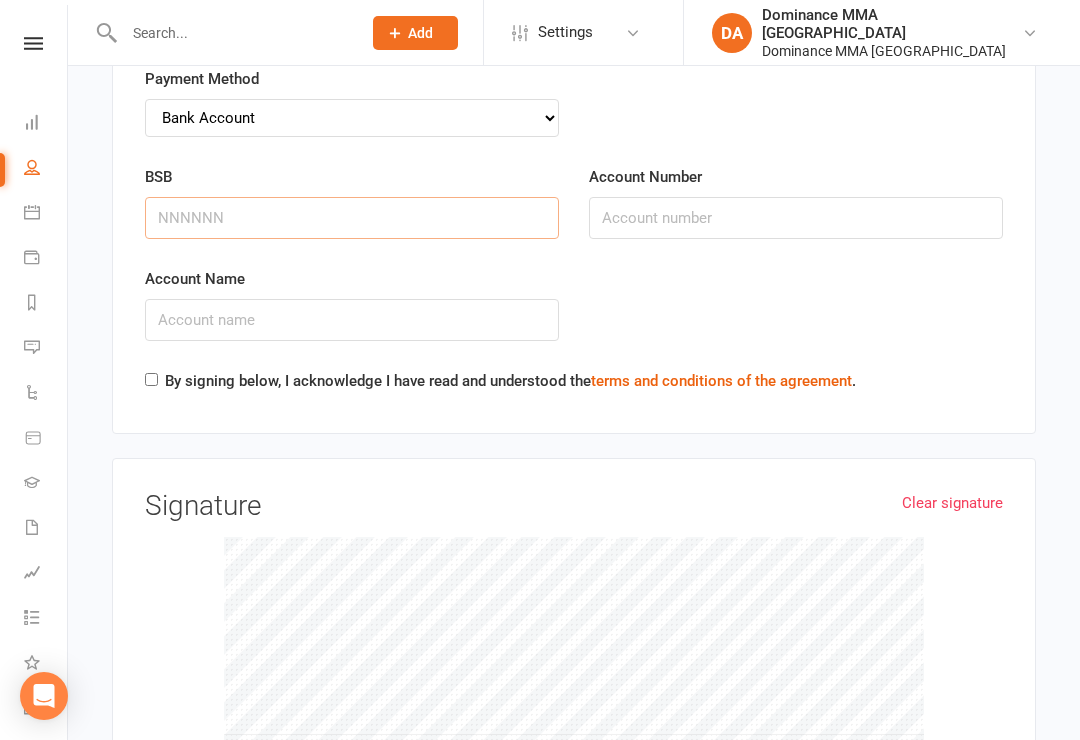 click on "BSB" at bounding box center (352, 218) 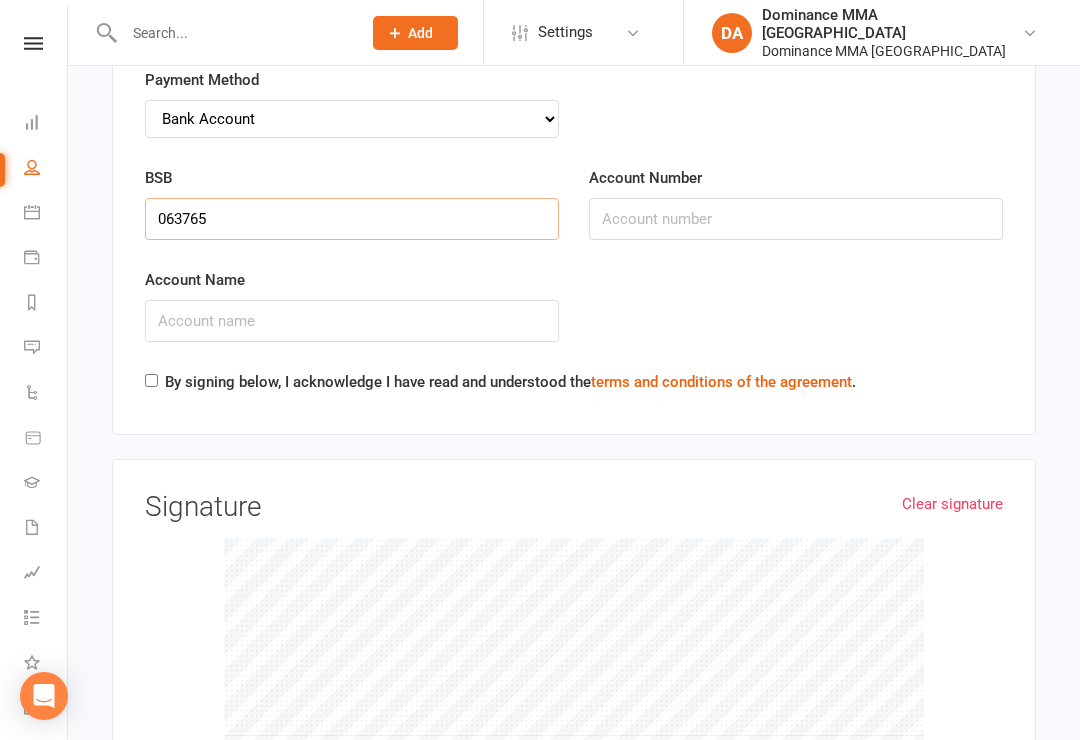 type on "063765" 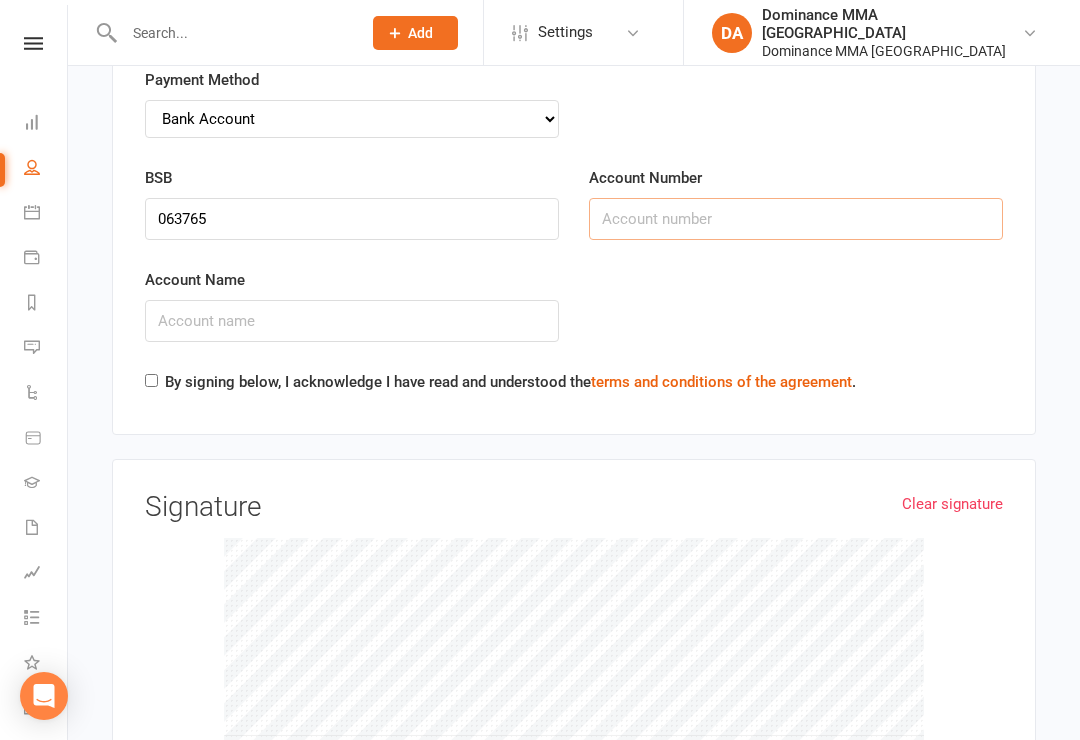 click on "Account Number" at bounding box center (796, 219) 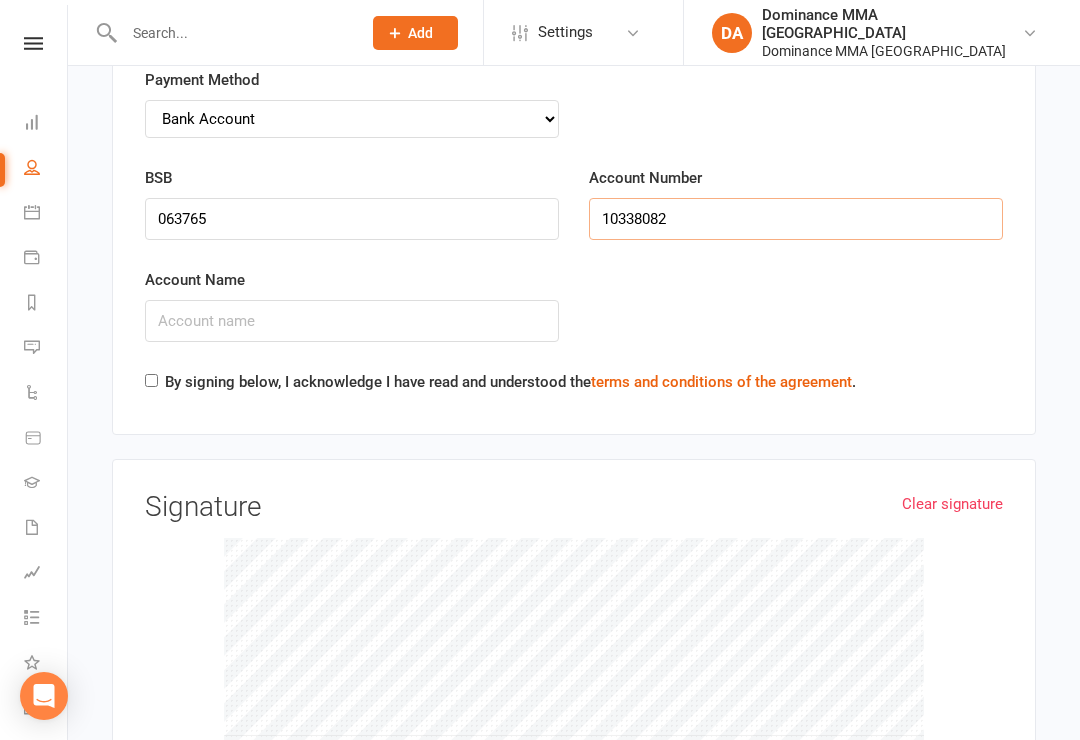 type on "10338082" 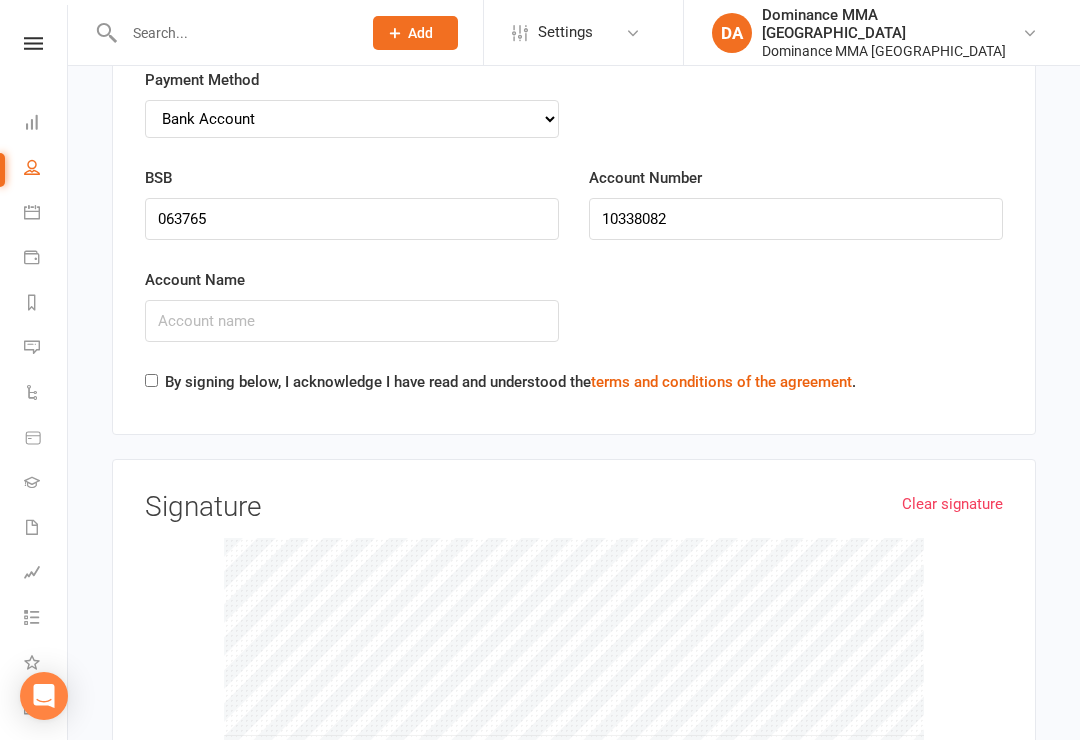 click on "Account Name" at bounding box center (352, 321) 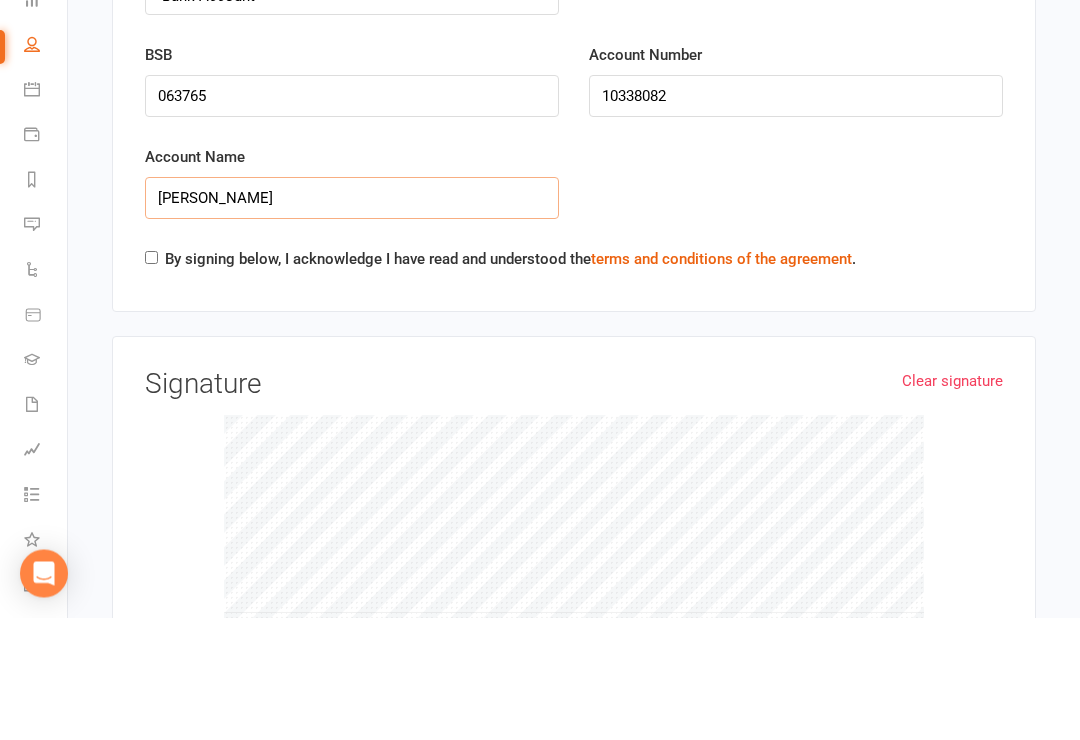 type on "Rebecca L Cotte" 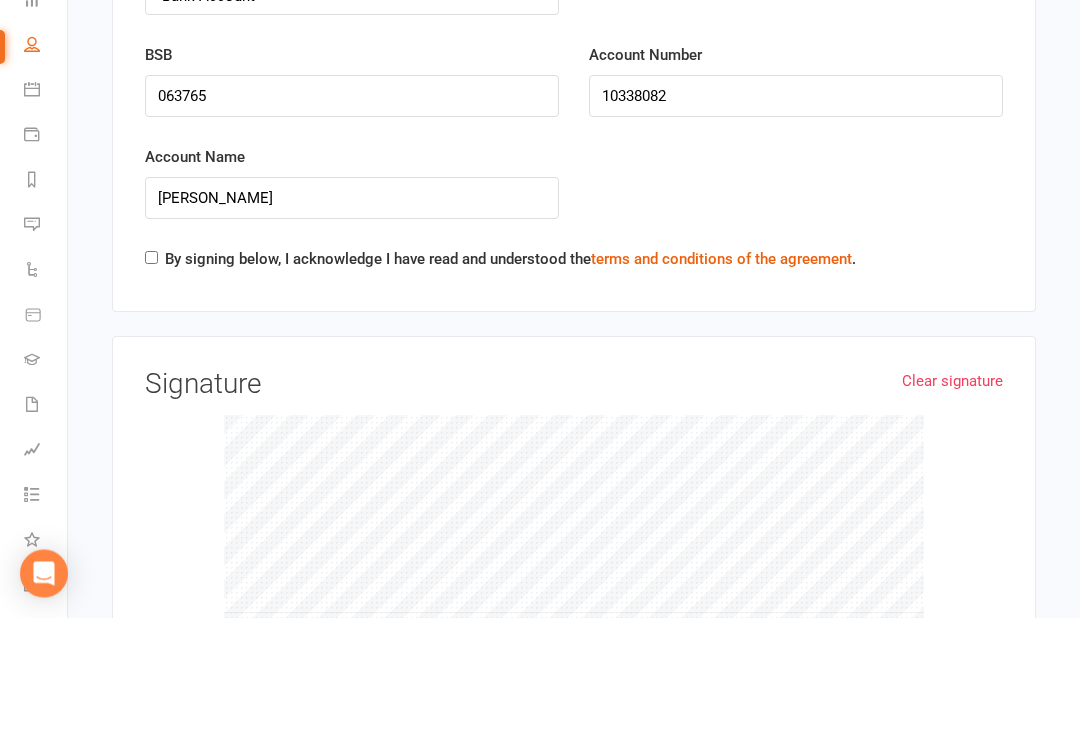 click on "By signing below, I acknowledge I have read and understood the  terms and conditions of the agreement ." at bounding box center [510, 382] 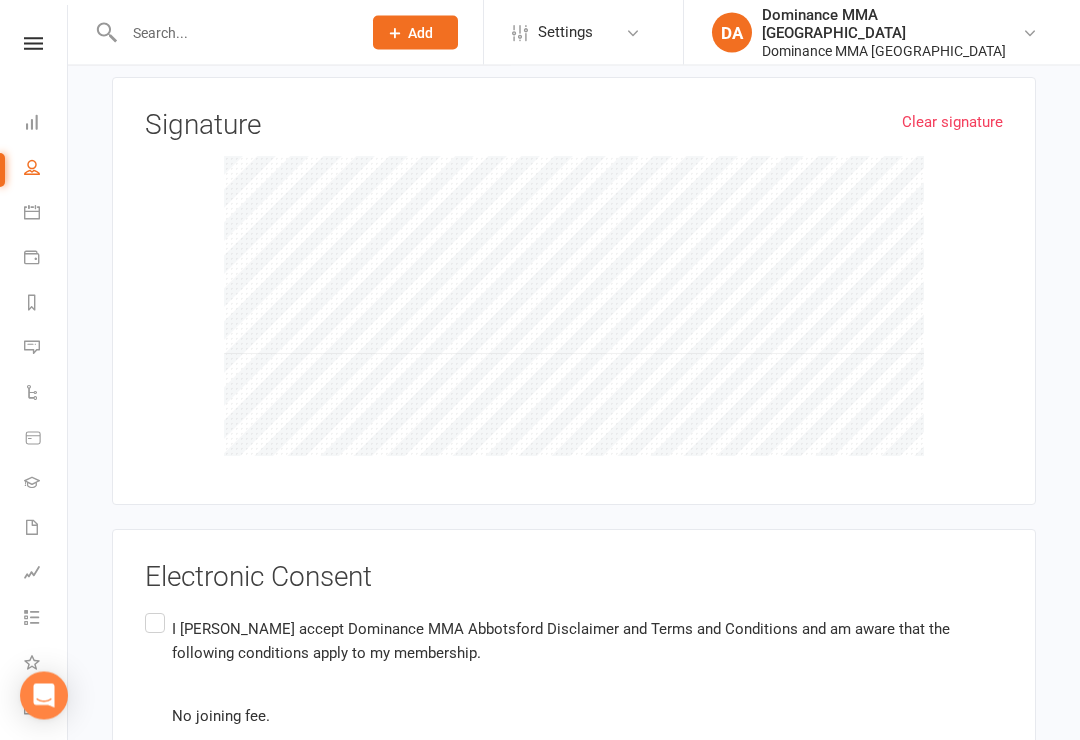 scroll, scrollTop: 2544, scrollLeft: 0, axis: vertical 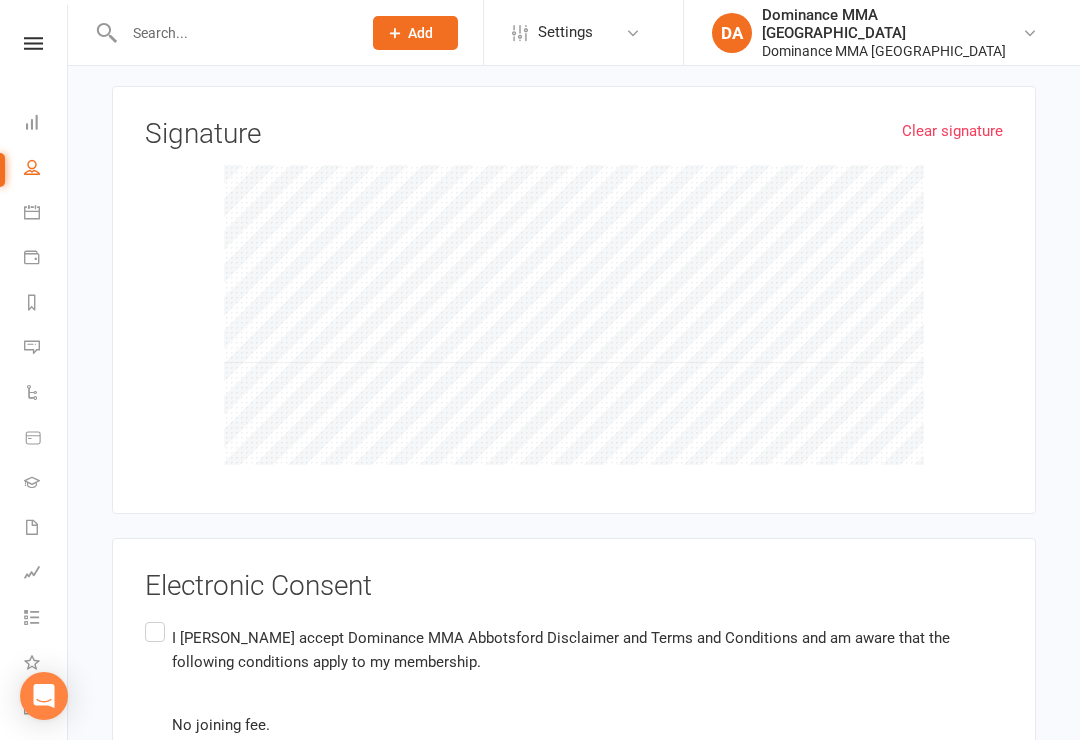 click on "I Rebecca Cotte   accept Dominance MMA Abbotsford Disclaimer and Terms and Conditions and am aware that the following conditions apply to my membership.  No joining fee. No fixed term contract. Access to one class per week. Additional classes may be purchased directly at the gym. Suspension and Cancellation Request Forms must be submitted with at least 1 business day's notice prior to Suspension Commencement Date or next weekly debit." at bounding box center [574, 756] 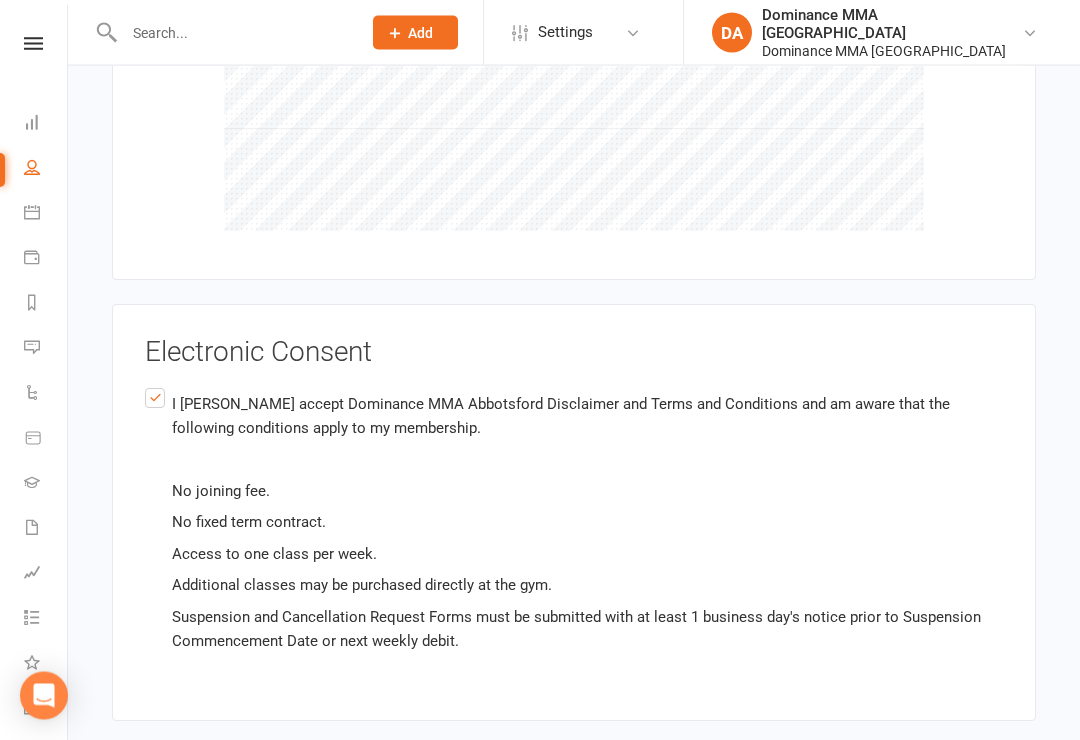 scroll, scrollTop: 2827, scrollLeft: 0, axis: vertical 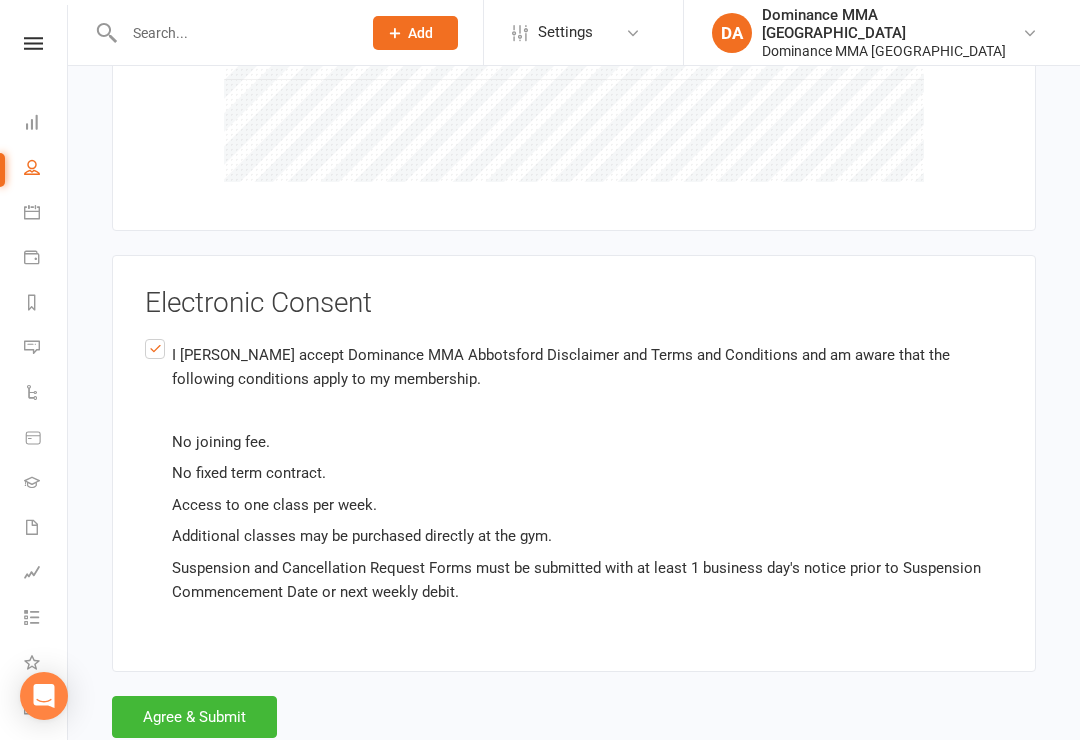 click on "Agree & Submit" at bounding box center (194, 717) 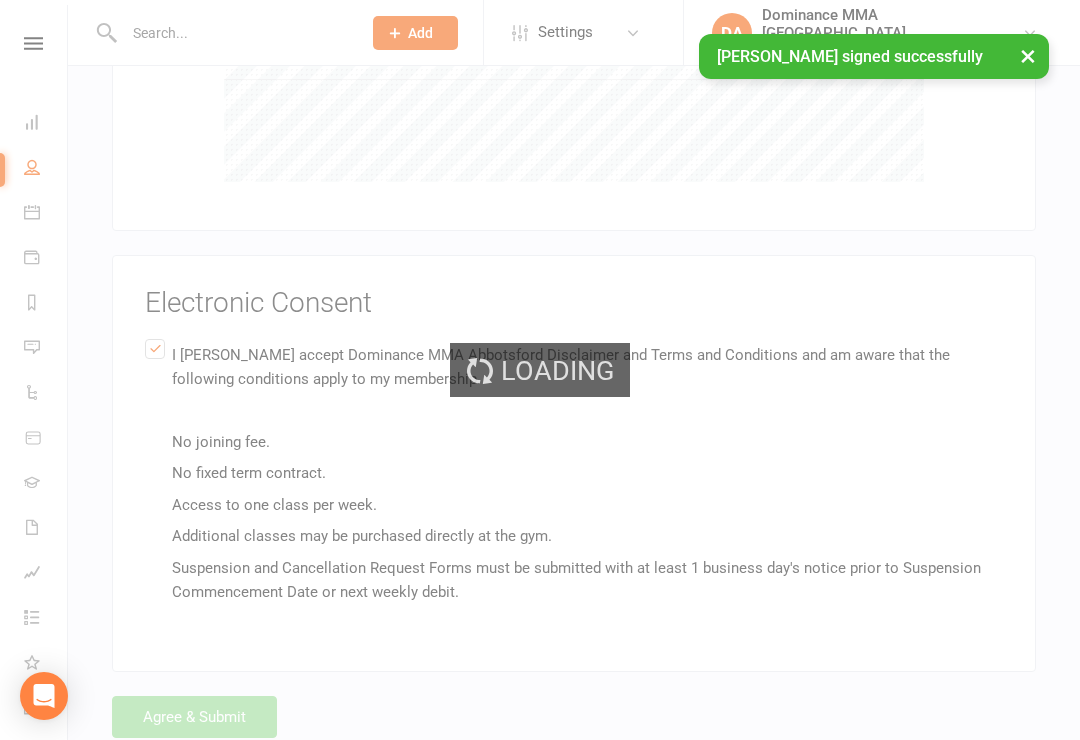 scroll, scrollTop: 0, scrollLeft: 0, axis: both 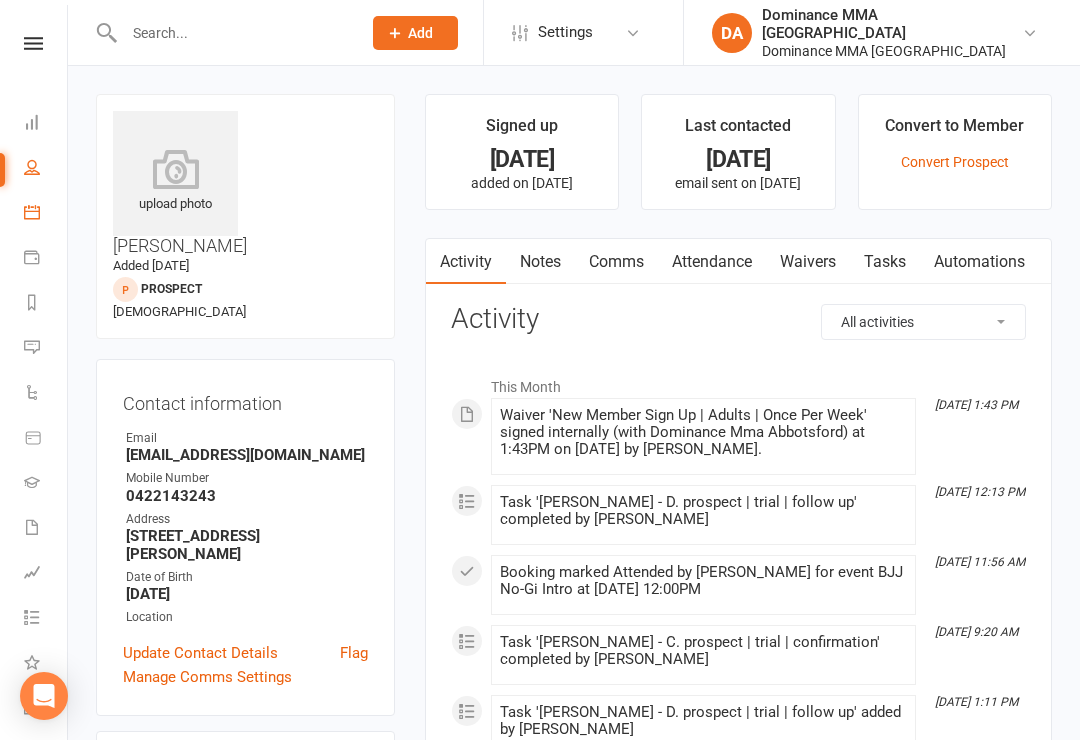 click on "Calendar" at bounding box center (46, 214) 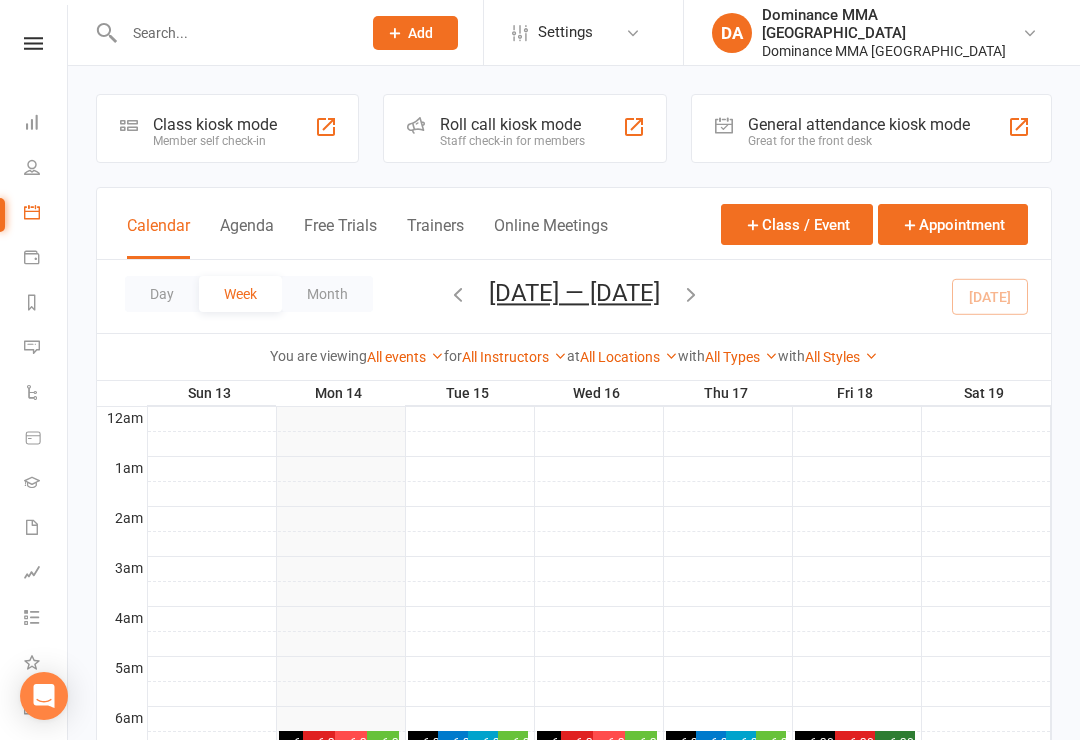 click on "Class kiosk mode" at bounding box center [215, 124] 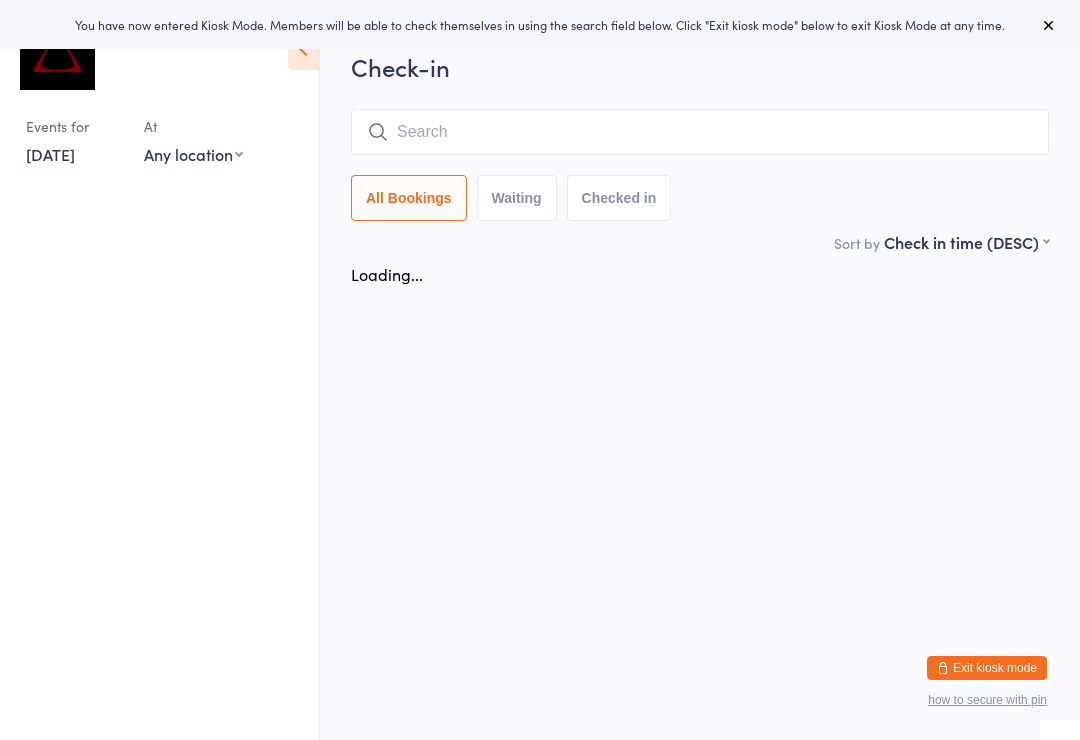 scroll, scrollTop: 0, scrollLeft: 0, axis: both 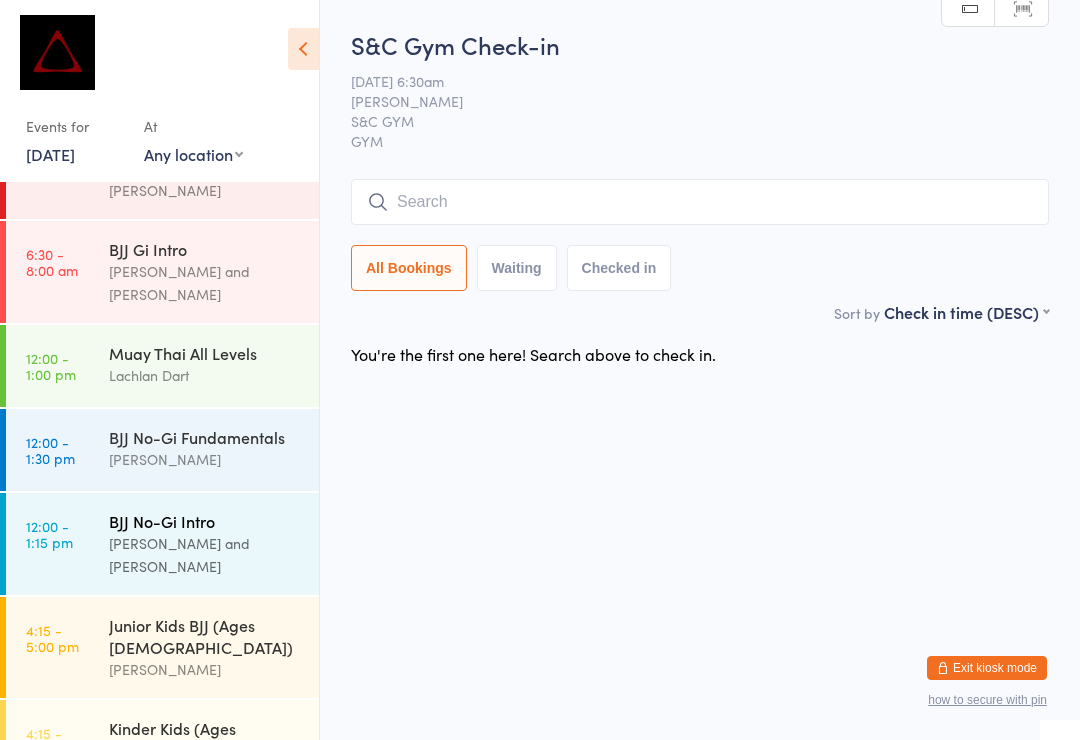 click on "BJJ No-Gi Intro" at bounding box center [205, 521] 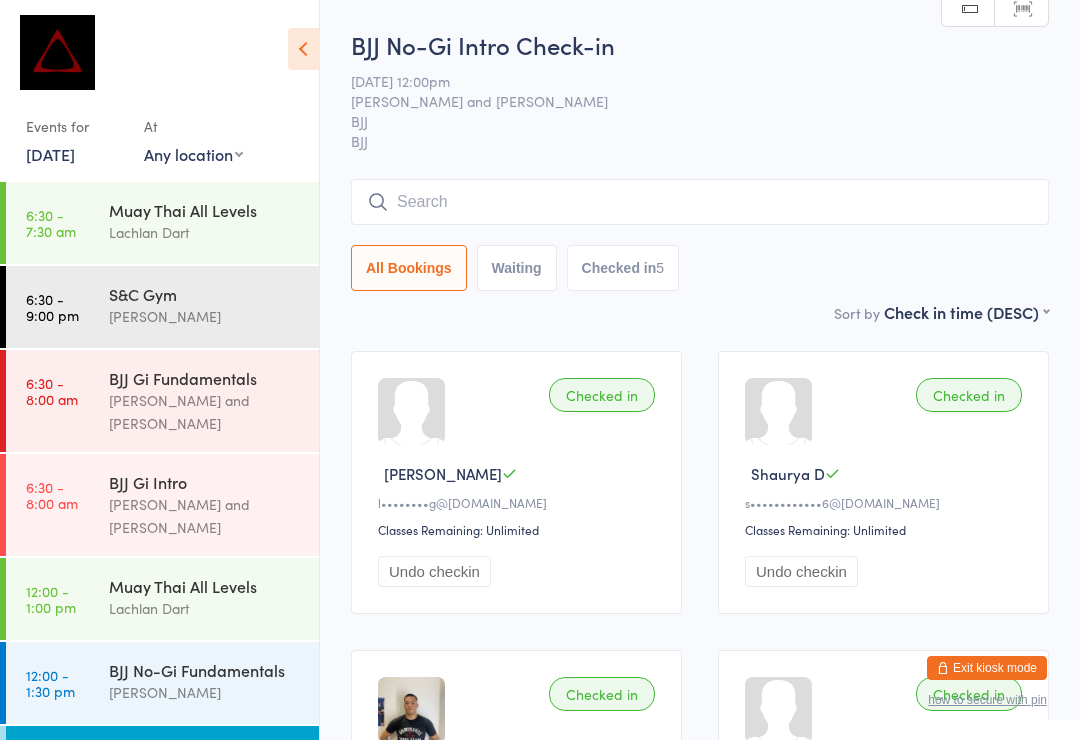 scroll, scrollTop: 0, scrollLeft: 0, axis: both 